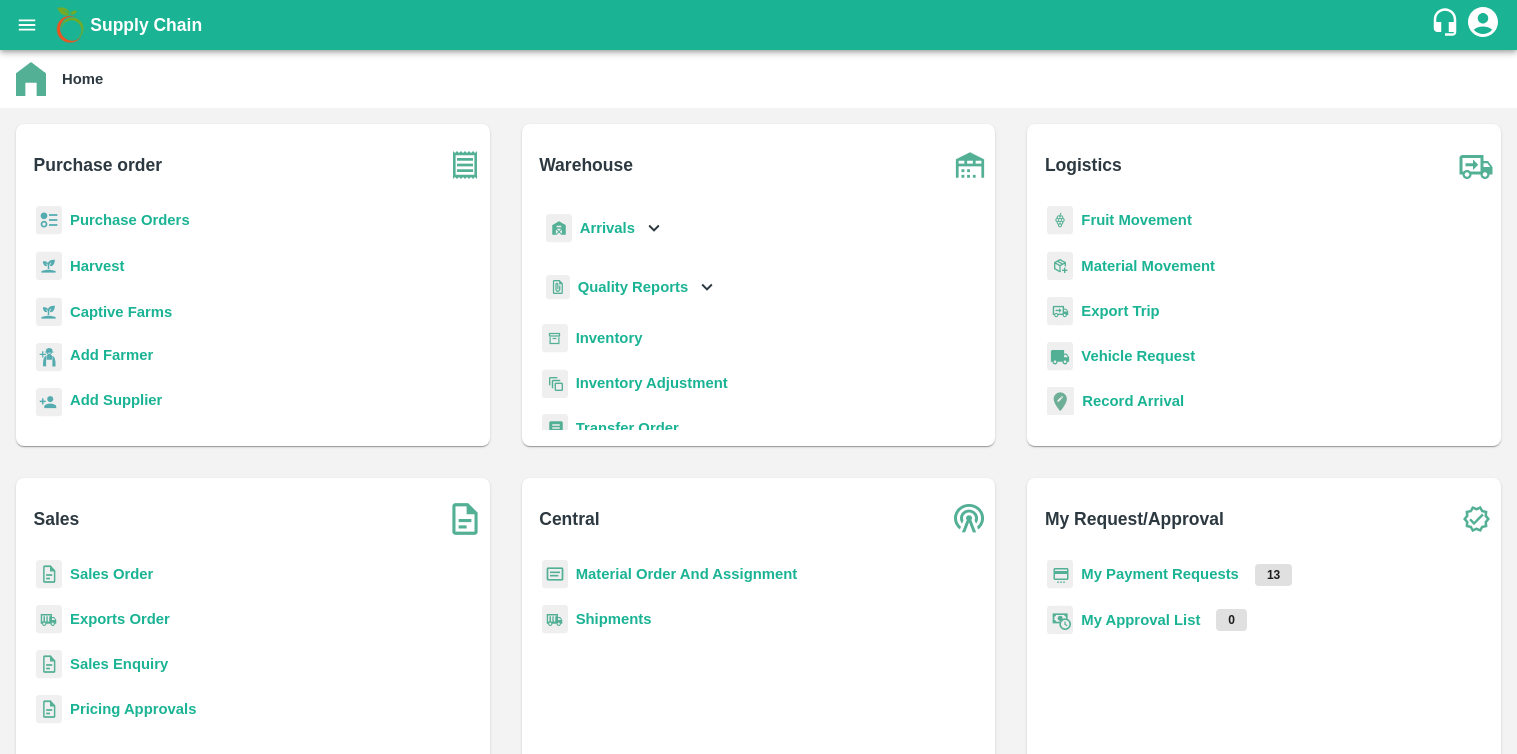 scroll, scrollTop: 0, scrollLeft: 0, axis: both 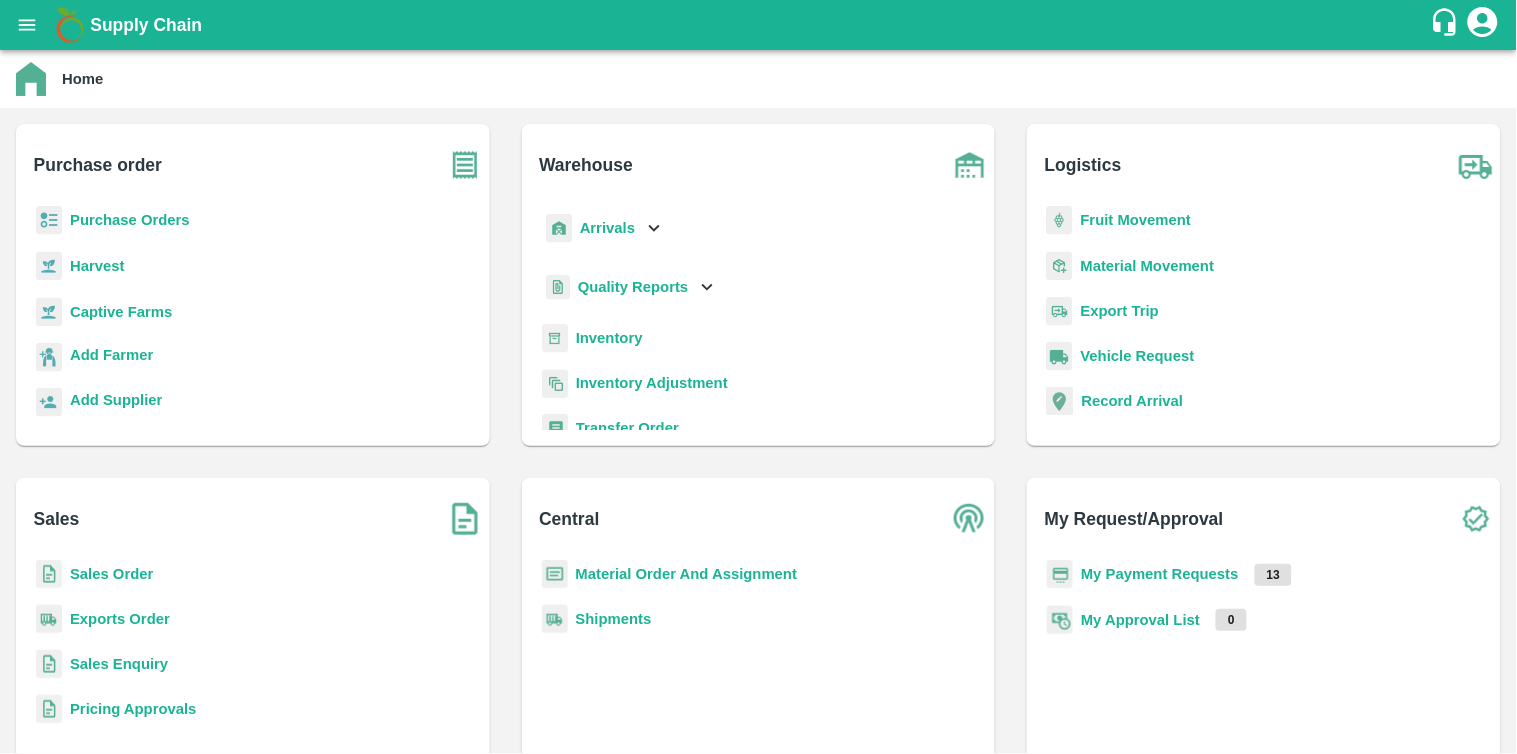 click on "Purchase Orders" at bounding box center [130, 220] 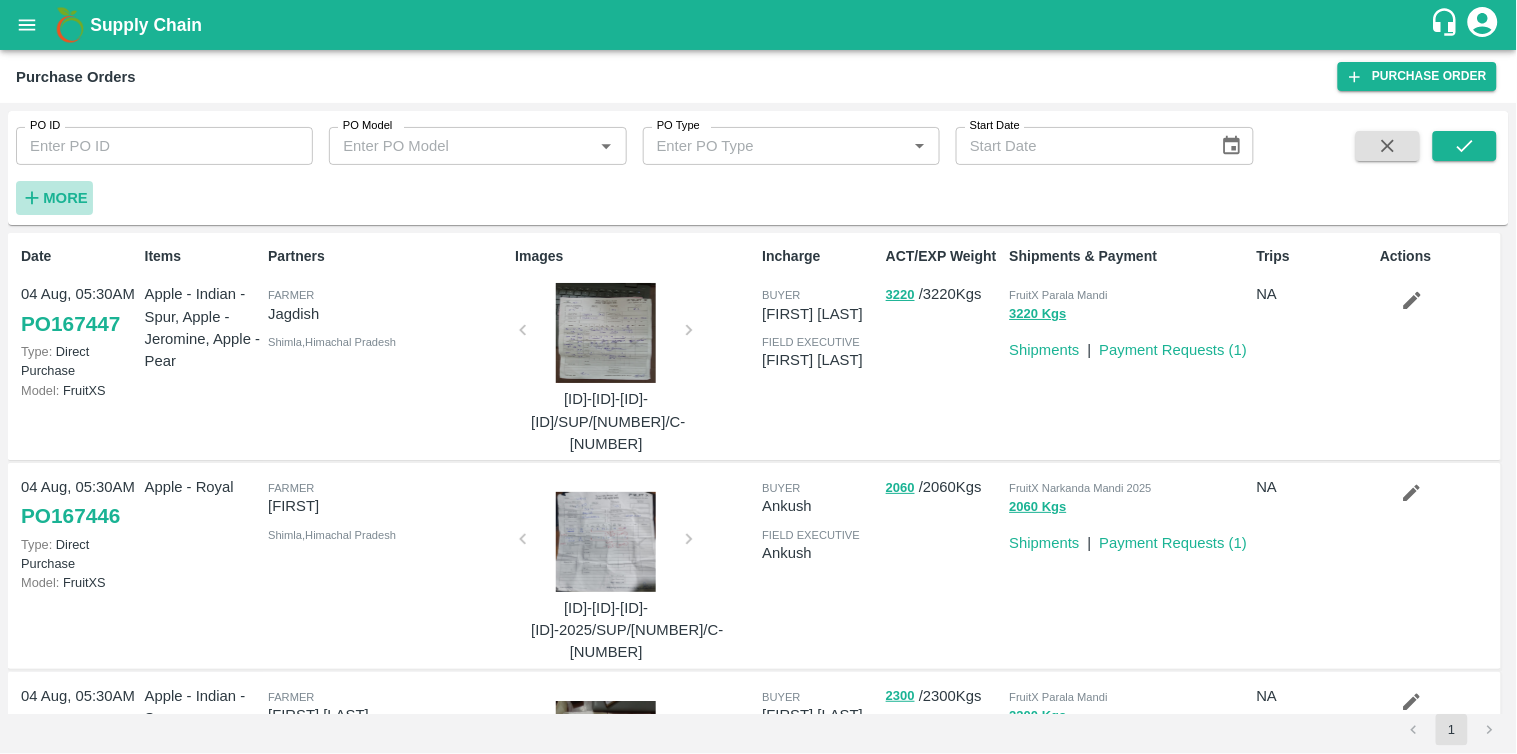 click on "More" at bounding box center [65, 198] 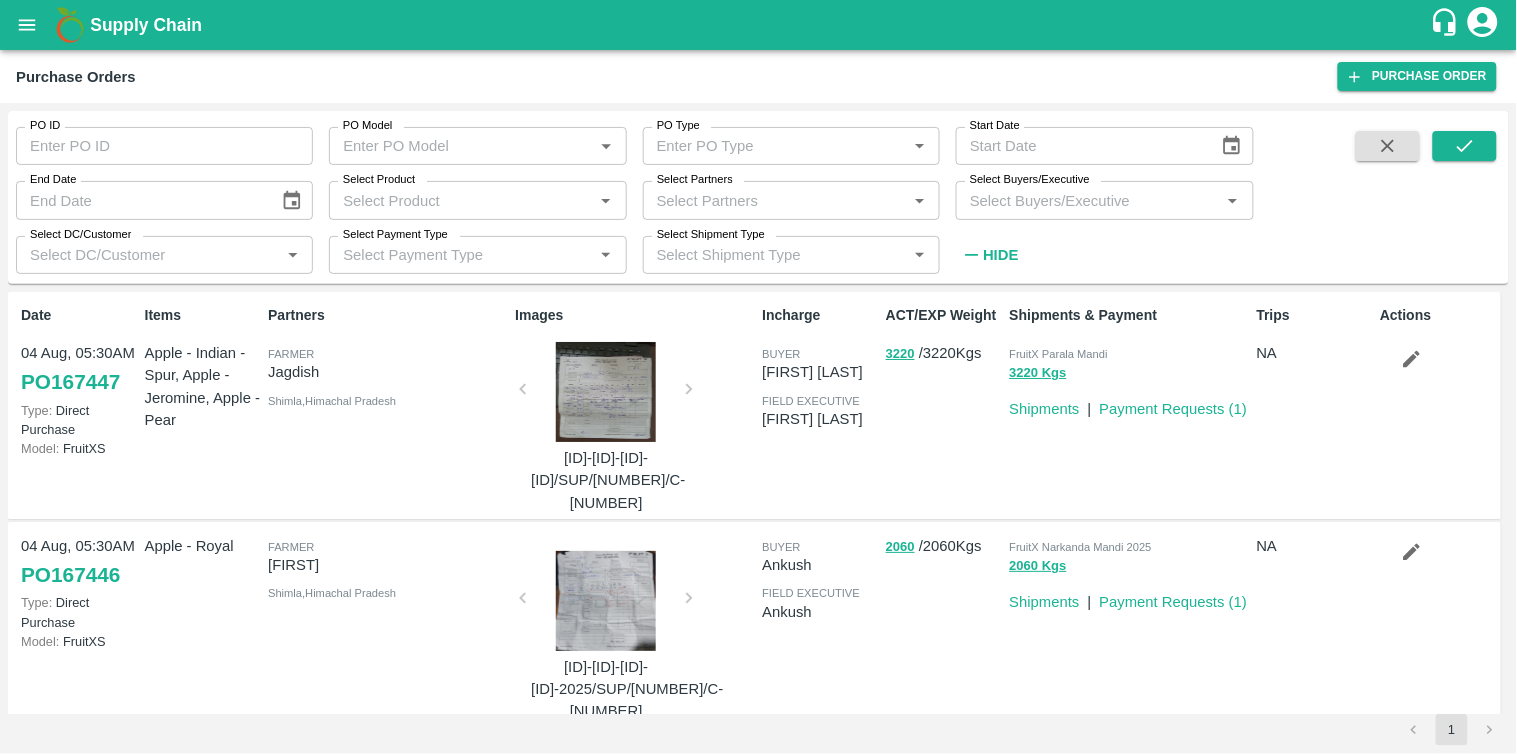 type 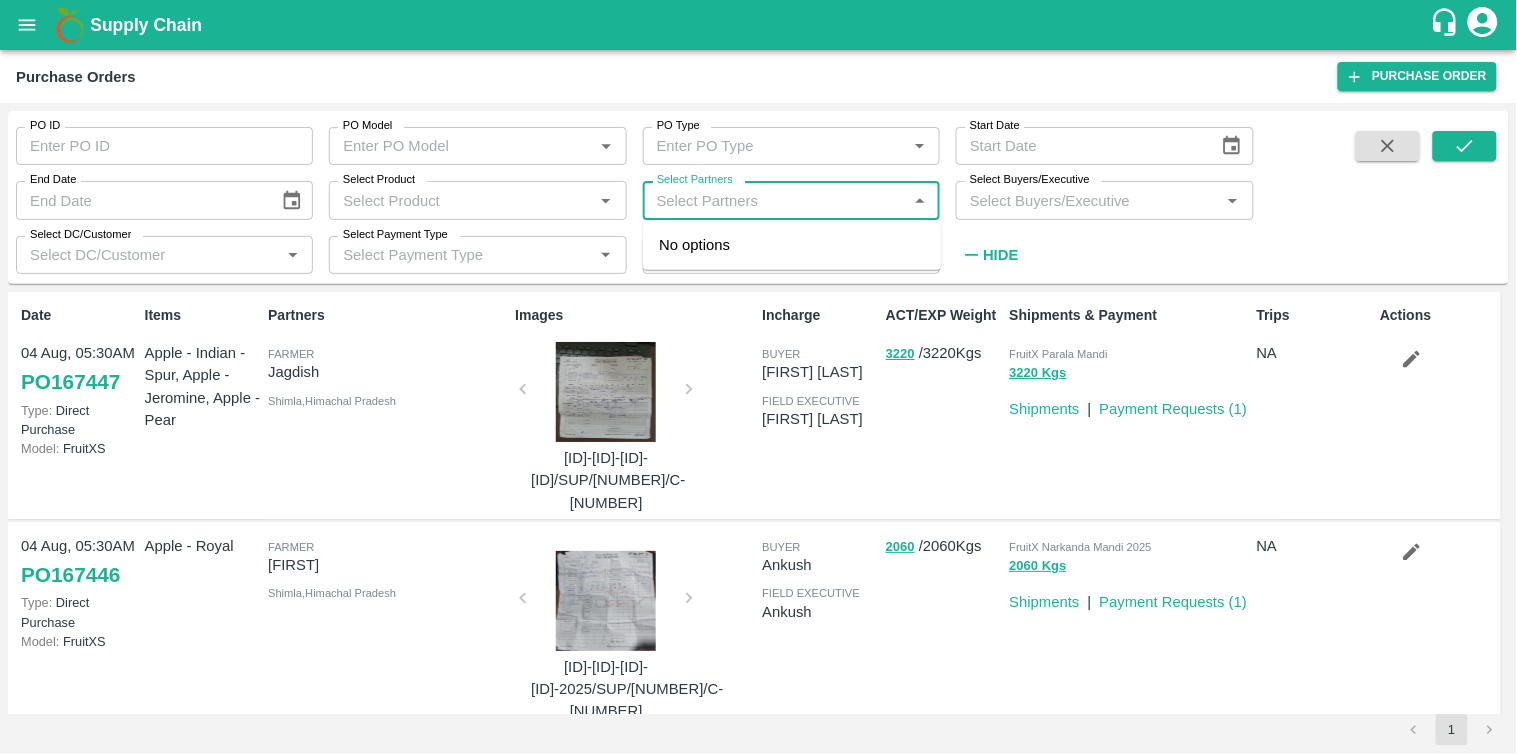 click on "Select Partners" at bounding box center (775, 200) 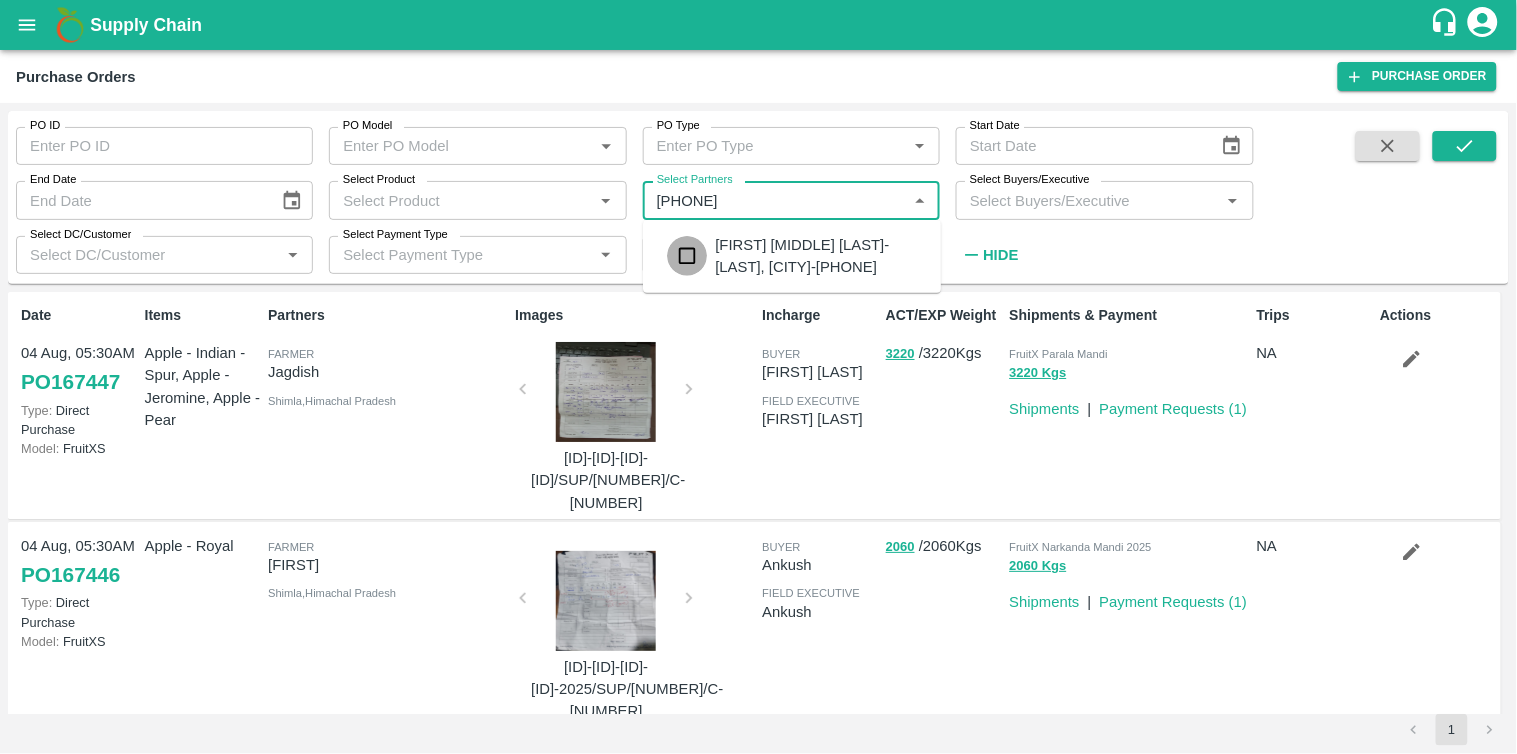 click at bounding box center (687, 256) 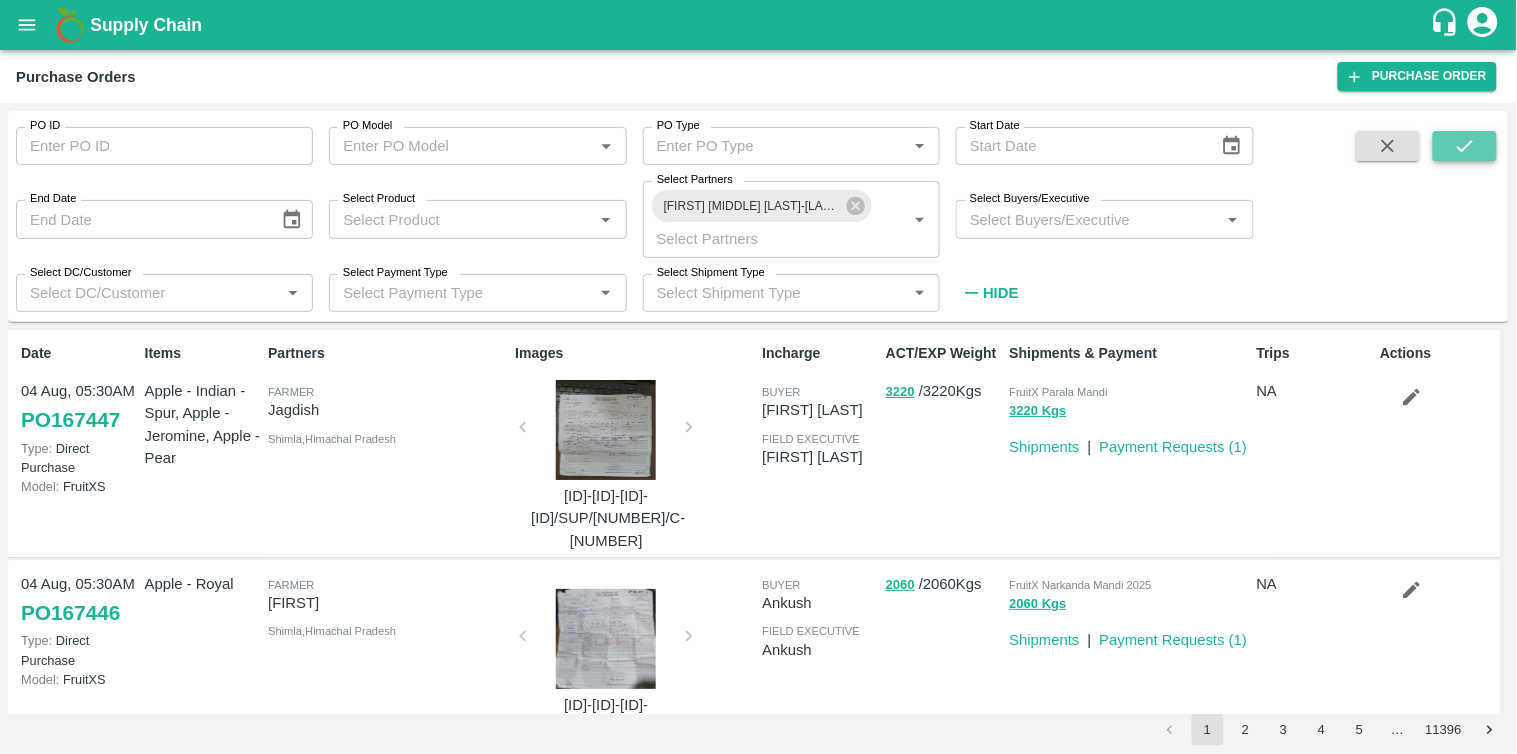 click 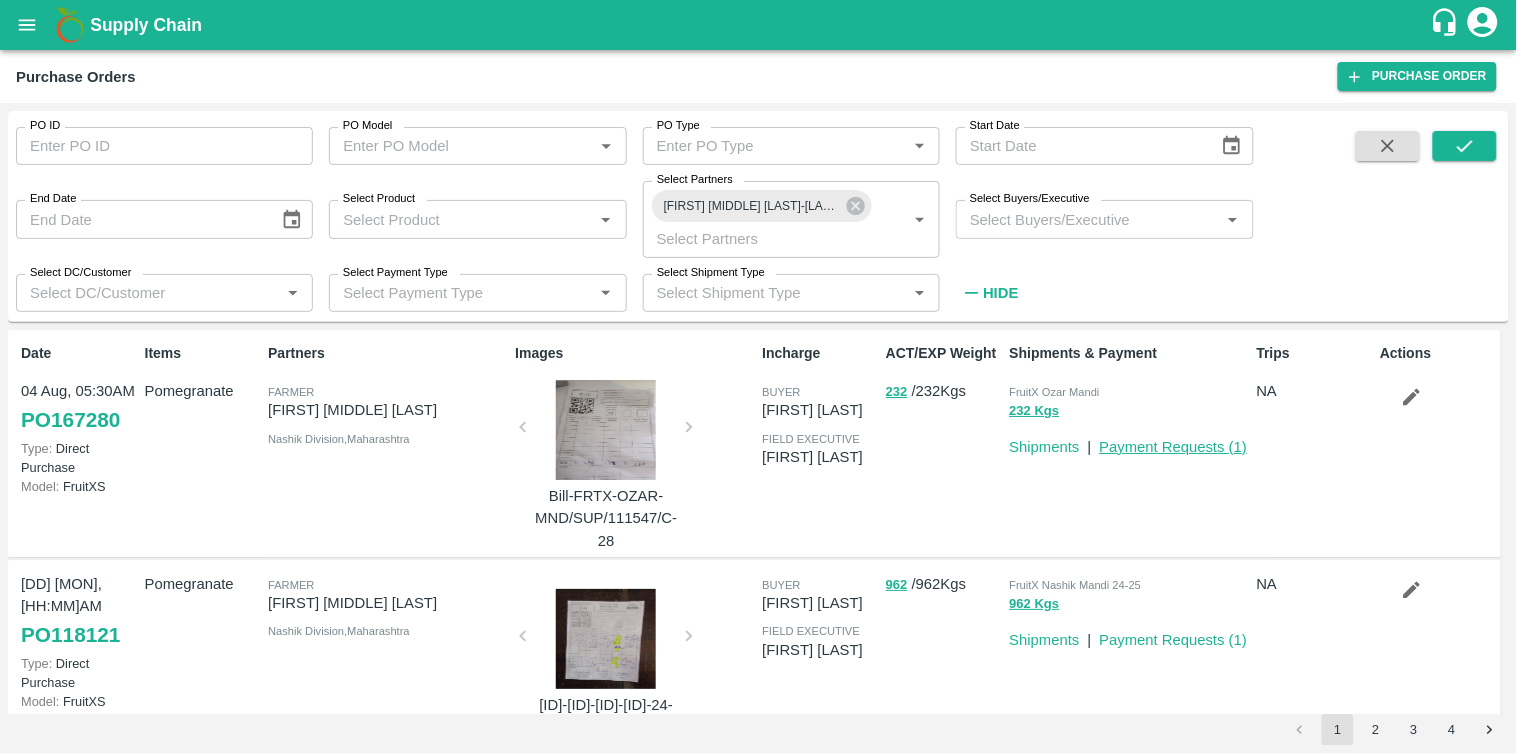 click on "Payment Requests ( 1 )" at bounding box center (1174, 447) 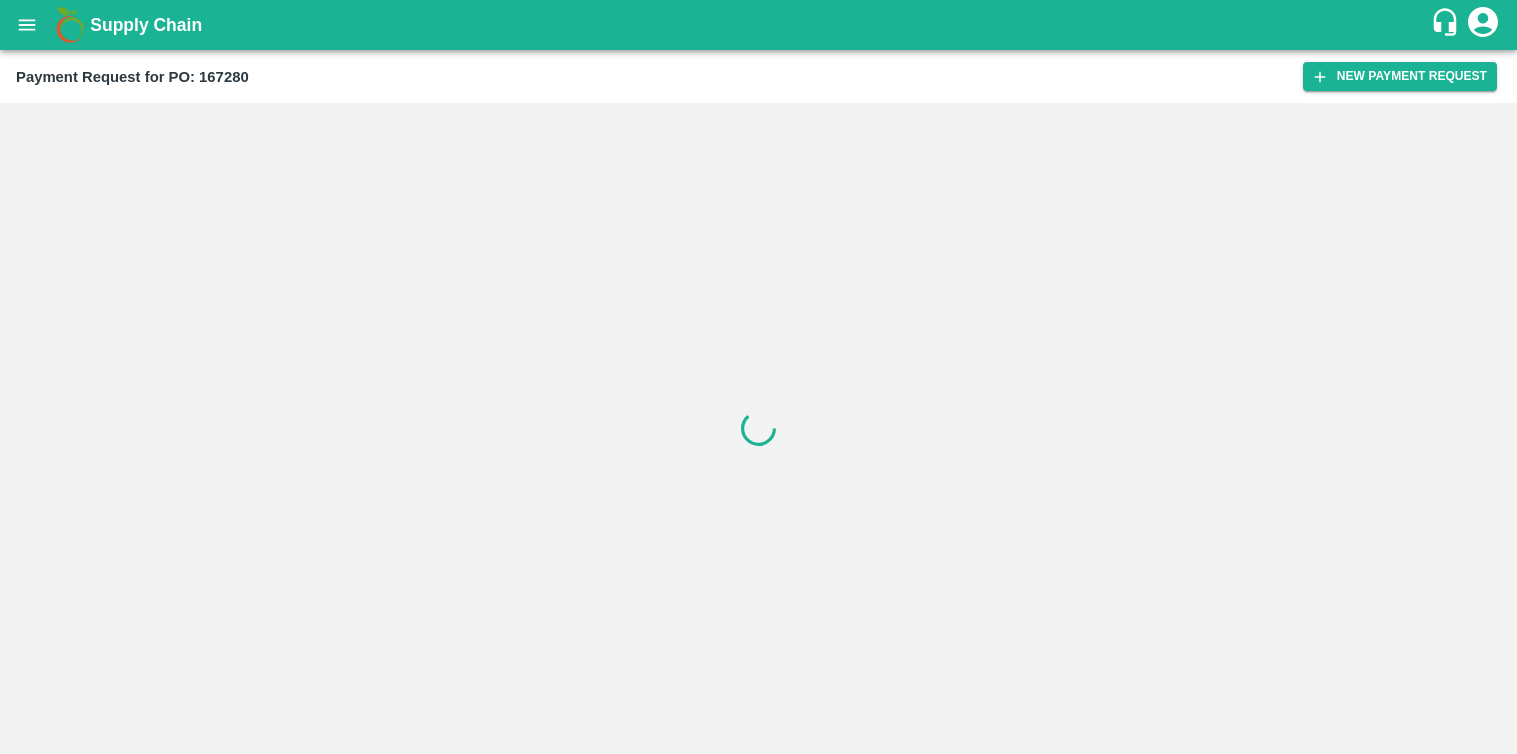 scroll, scrollTop: 0, scrollLeft: 0, axis: both 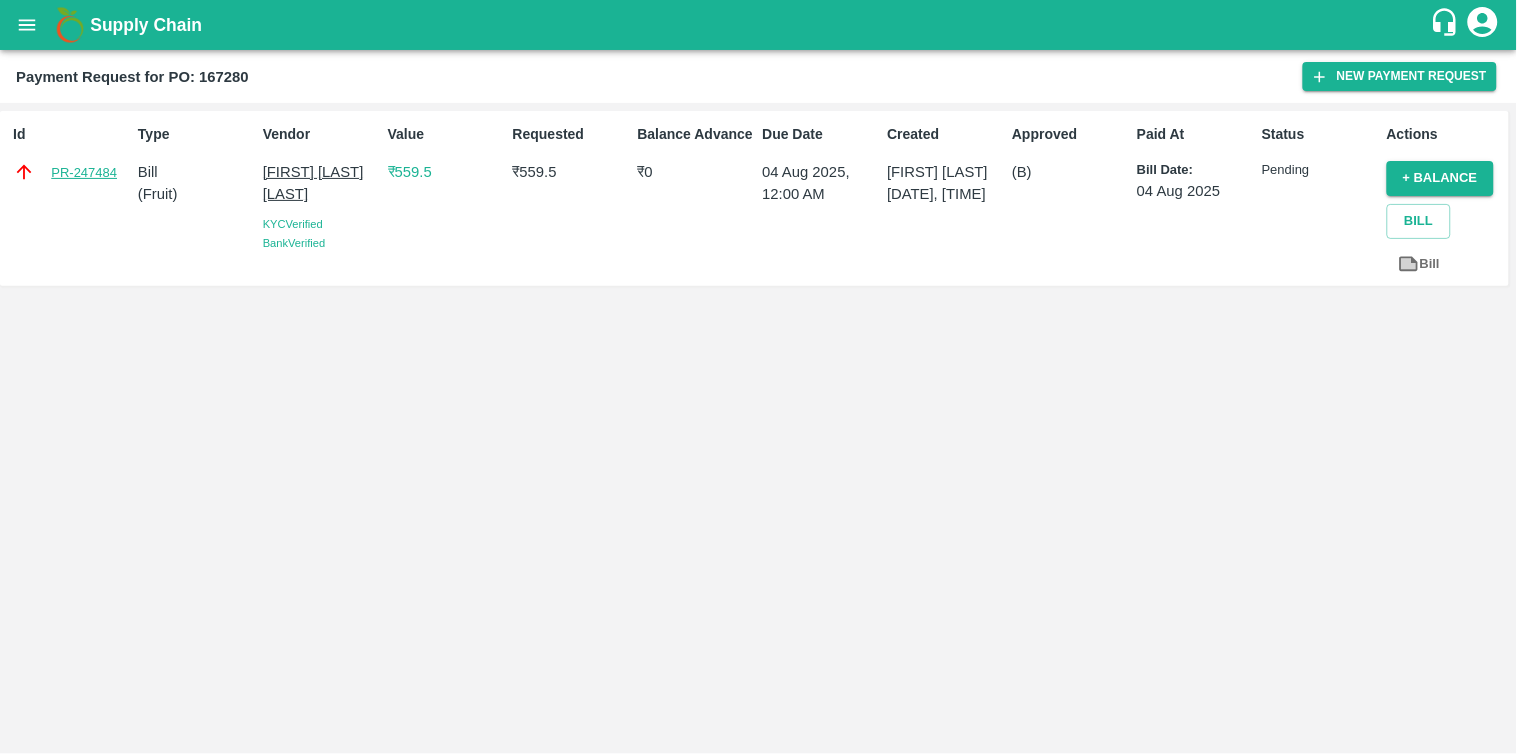 click on "PR-247484" at bounding box center [84, 173] 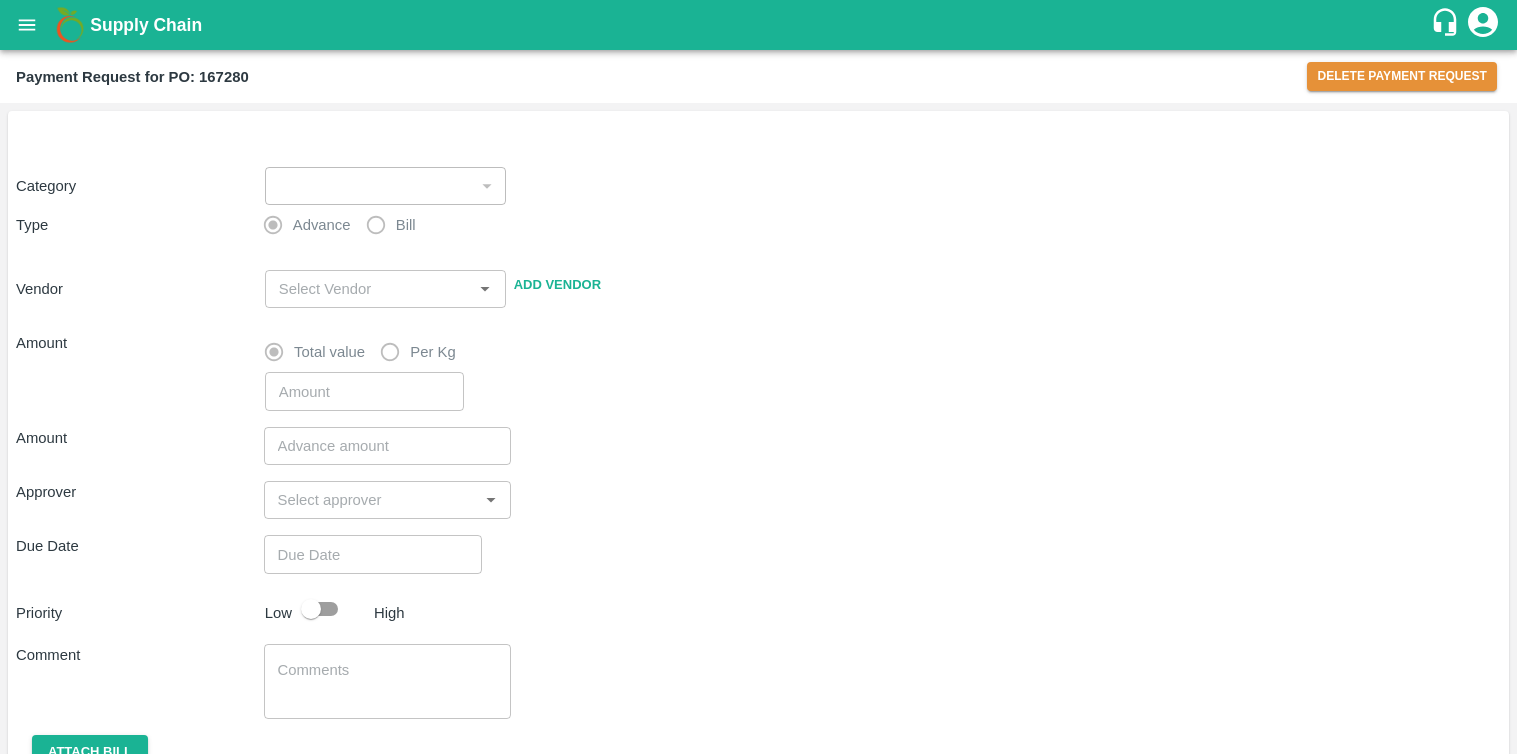 scroll, scrollTop: 0, scrollLeft: 0, axis: both 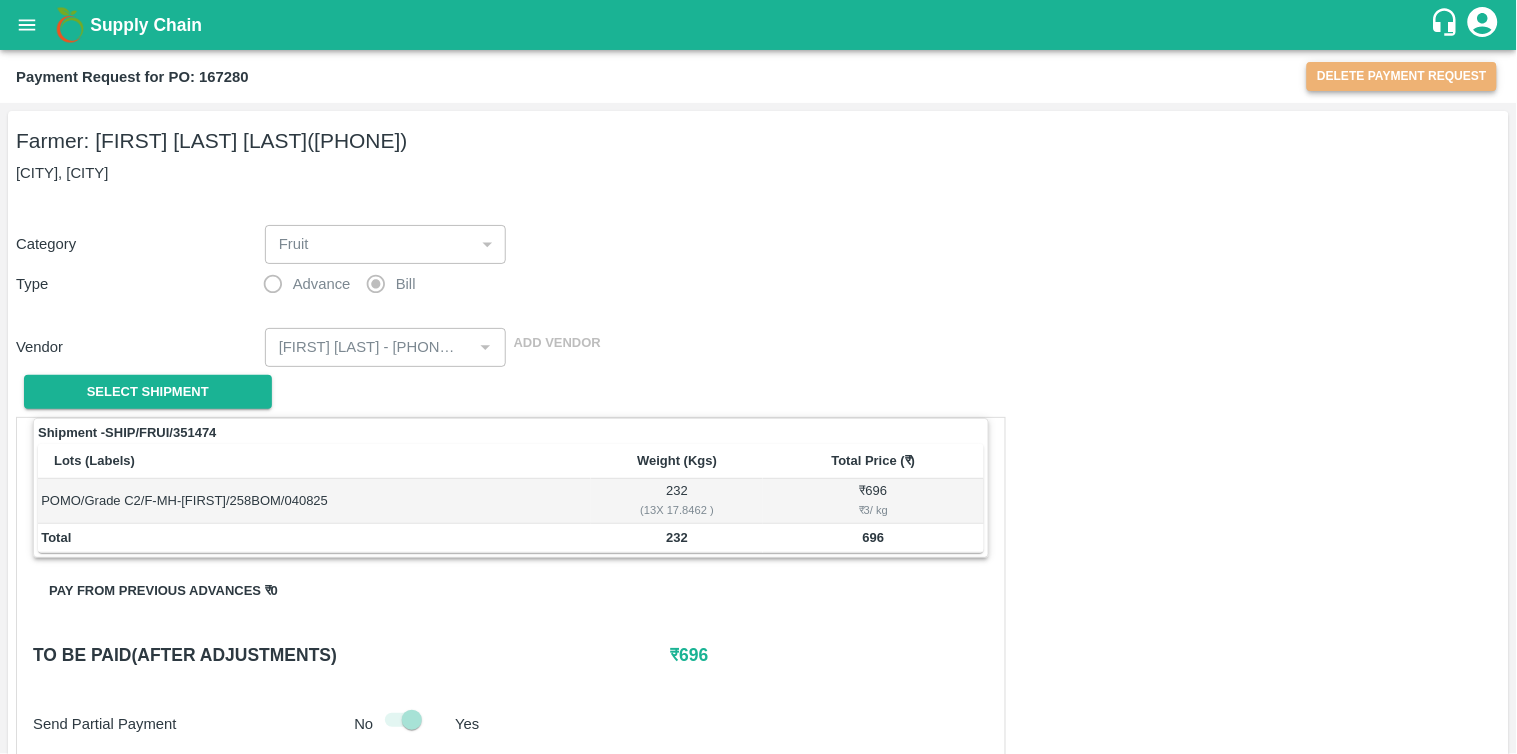 click on "Delete Payment Request" at bounding box center [1402, 76] 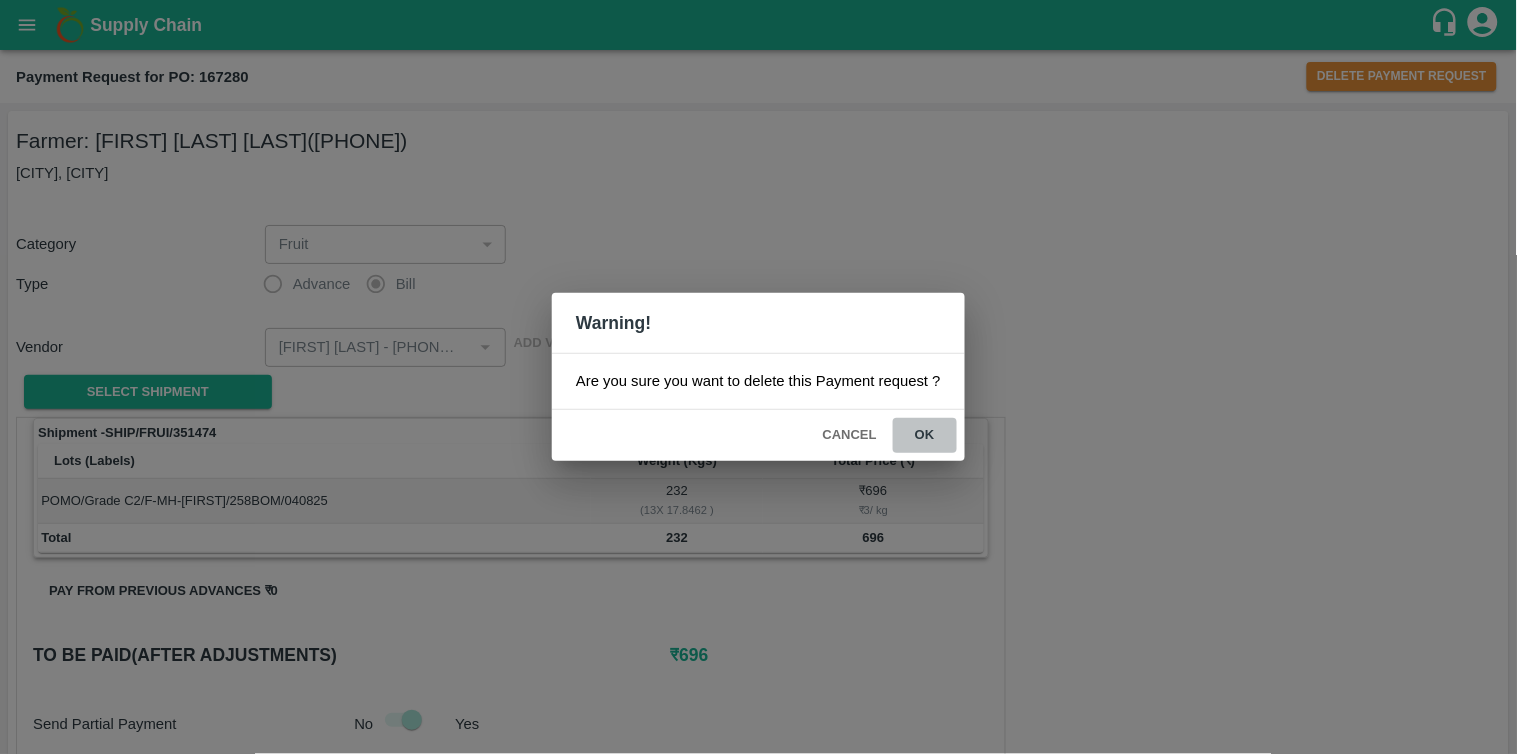 click on "ok" at bounding box center [925, 435] 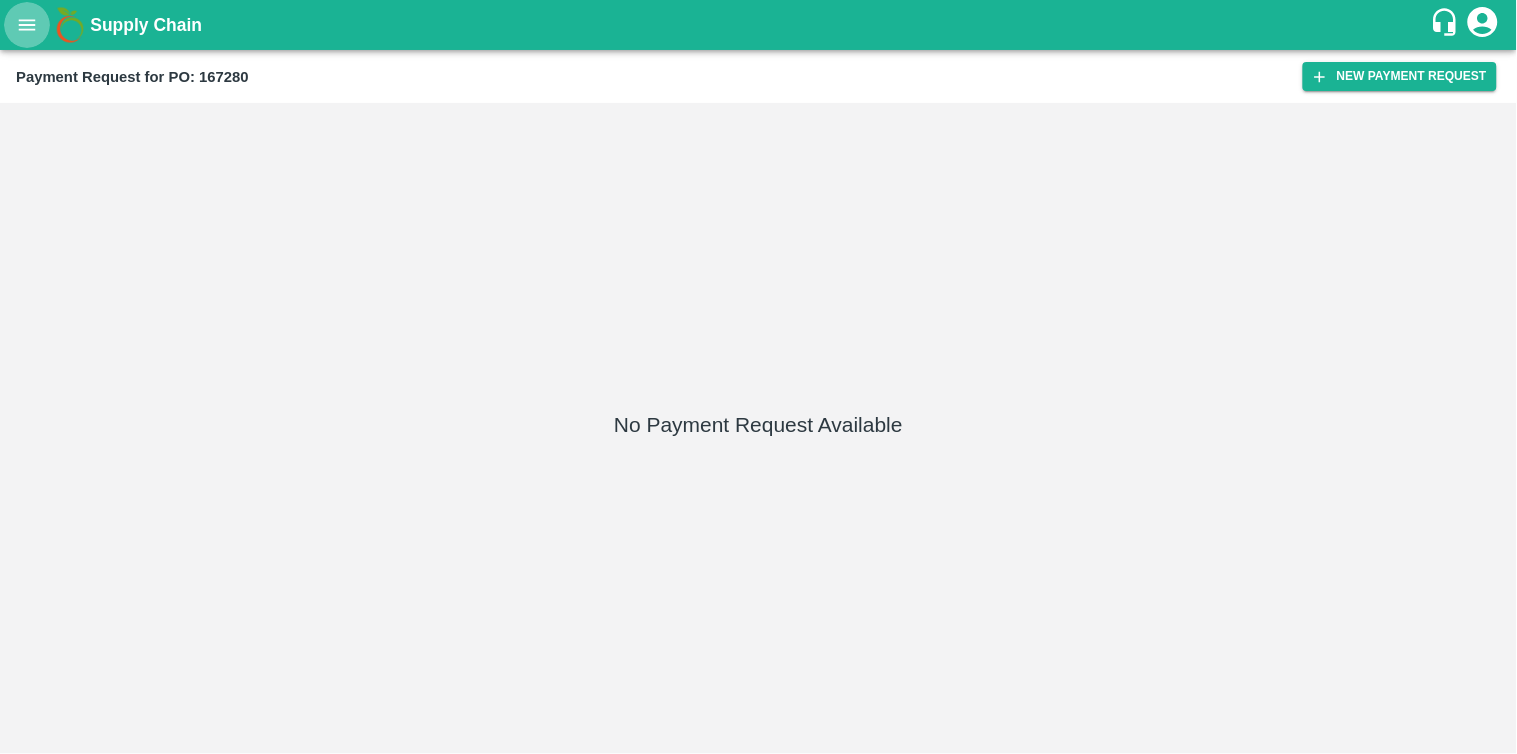 click 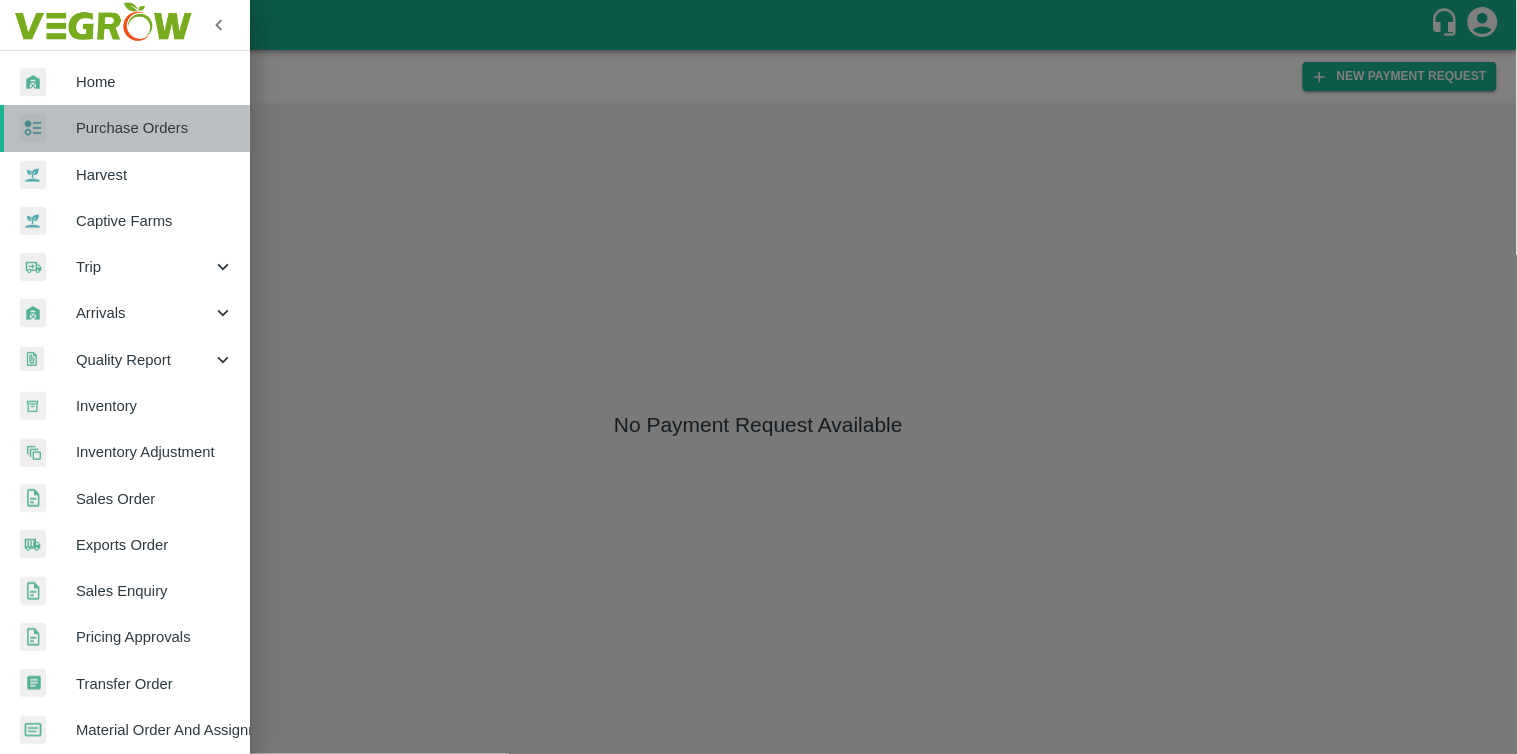 click on "Purchase Orders" at bounding box center [155, 128] 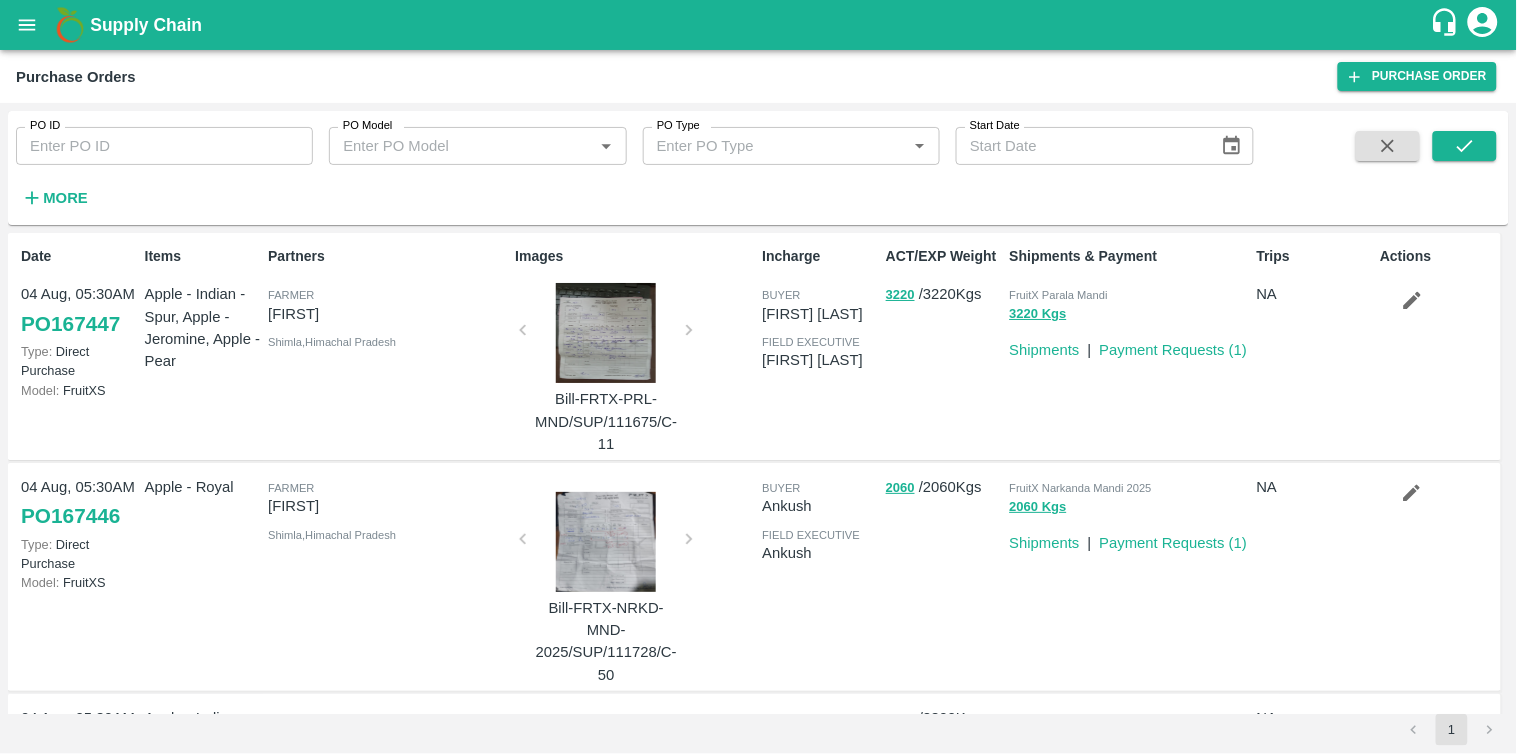 drag, startPoint x: 52, startPoint y: 178, endPoint x: 52, endPoint y: 197, distance: 19 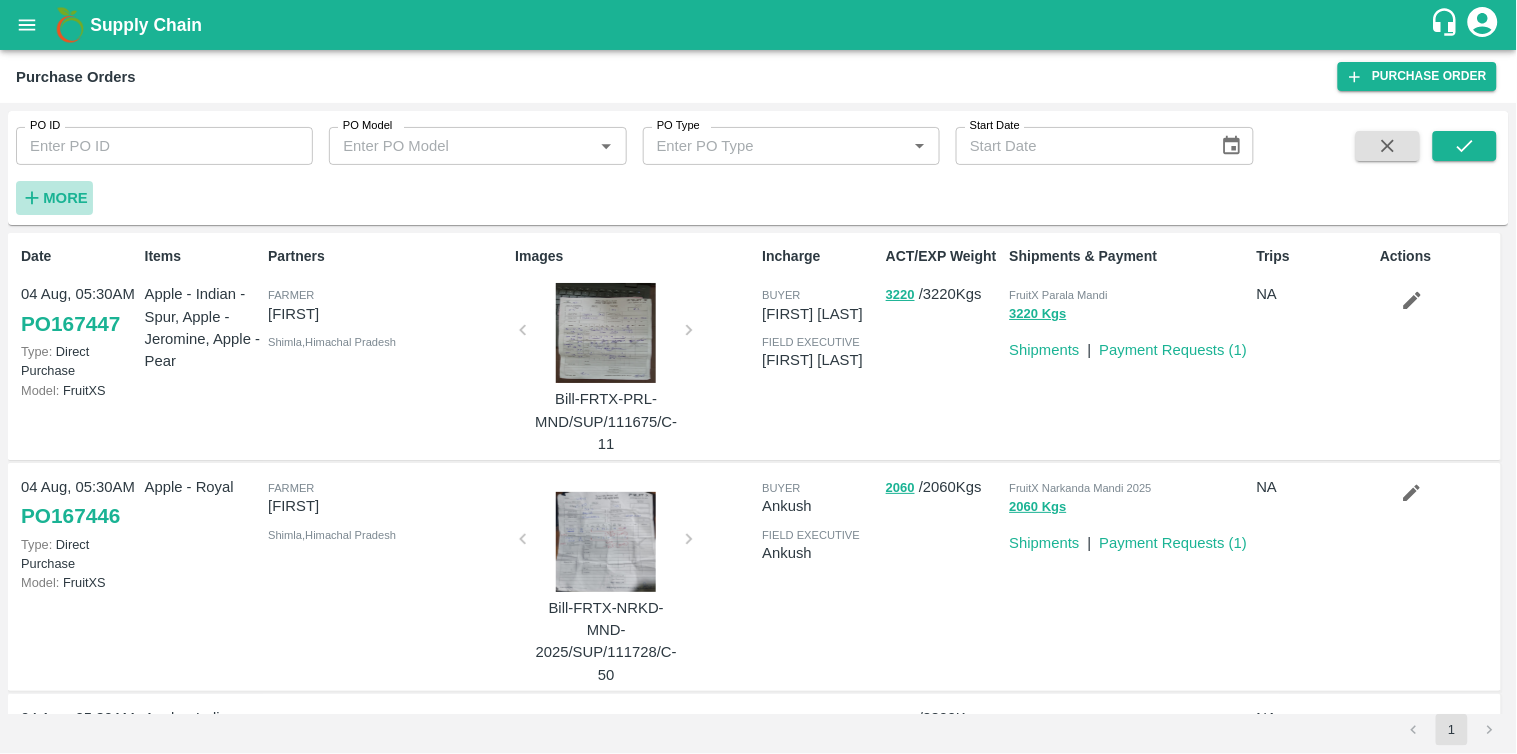 click on "More" at bounding box center [65, 198] 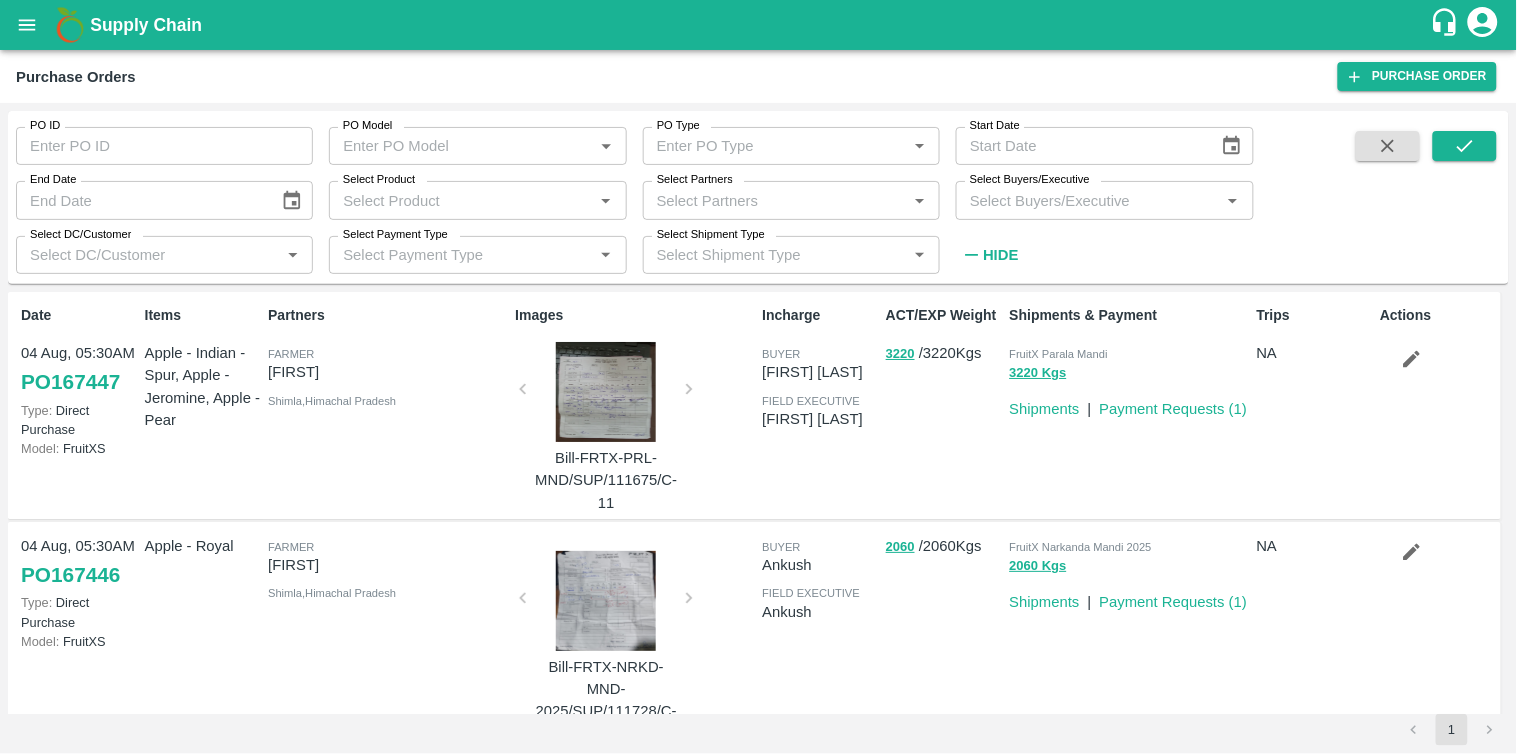 click on "Select Partners" at bounding box center (775, 200) 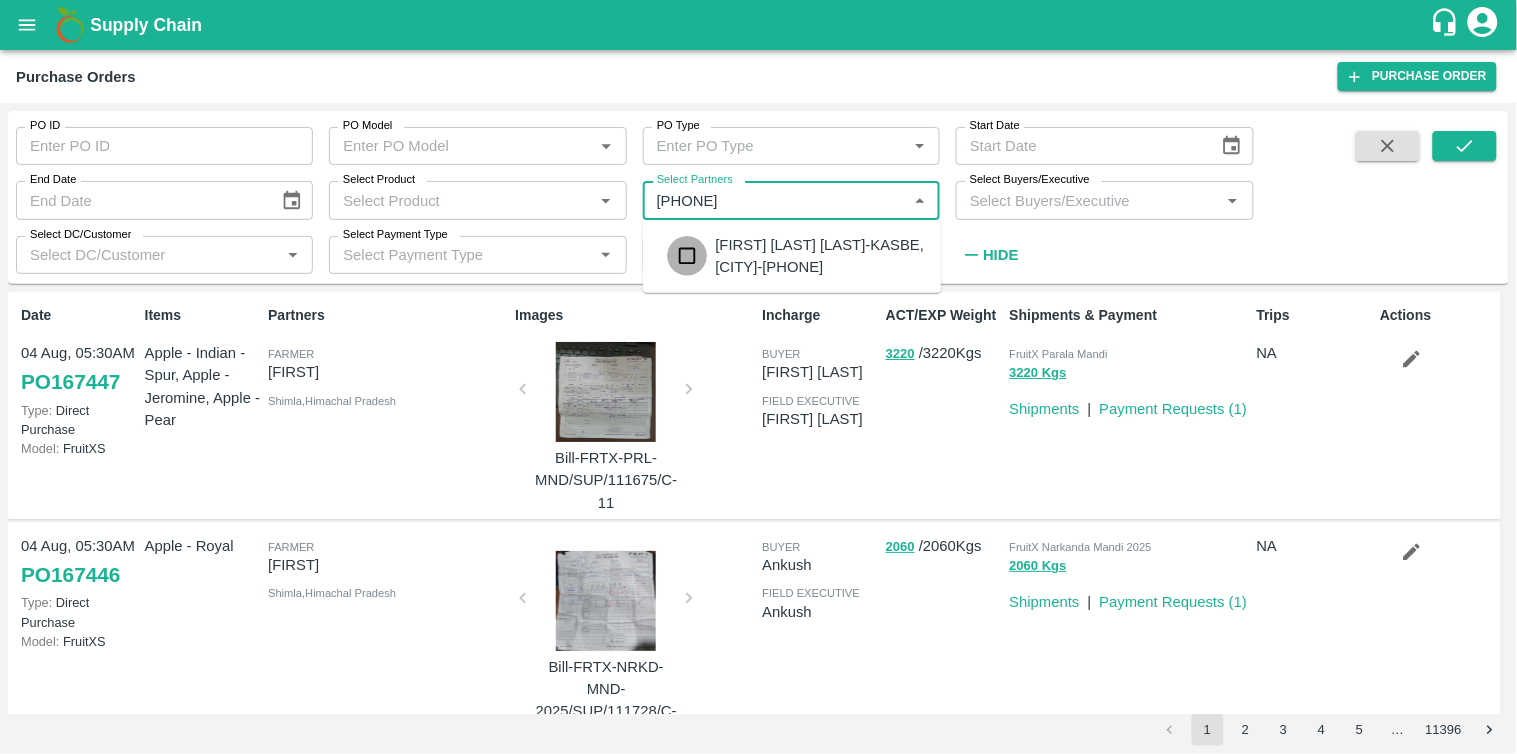 click at bounding box center [687, 256] 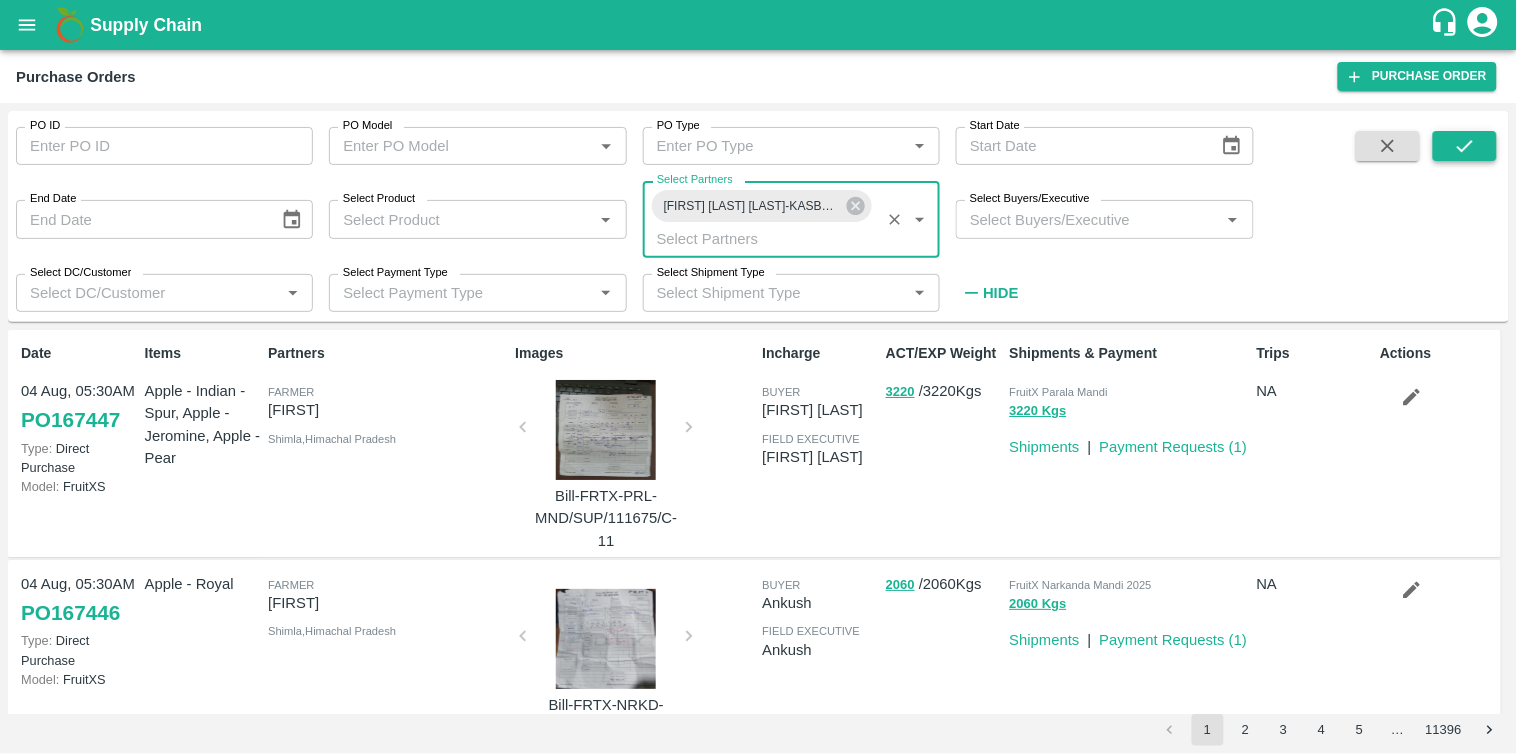 click at bounding box center [1465, 146] 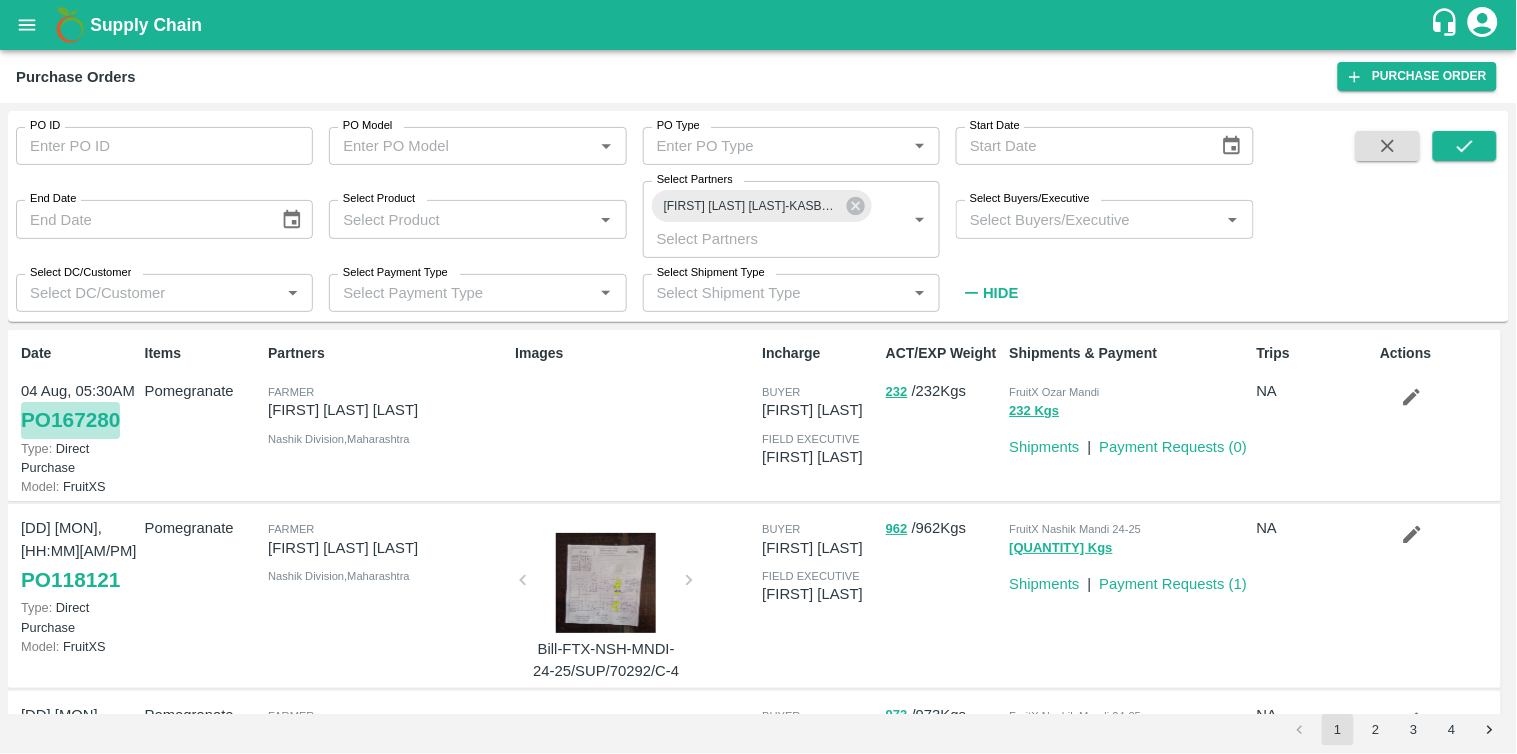 click on "PO  167280" at bounding box center (70, 420) 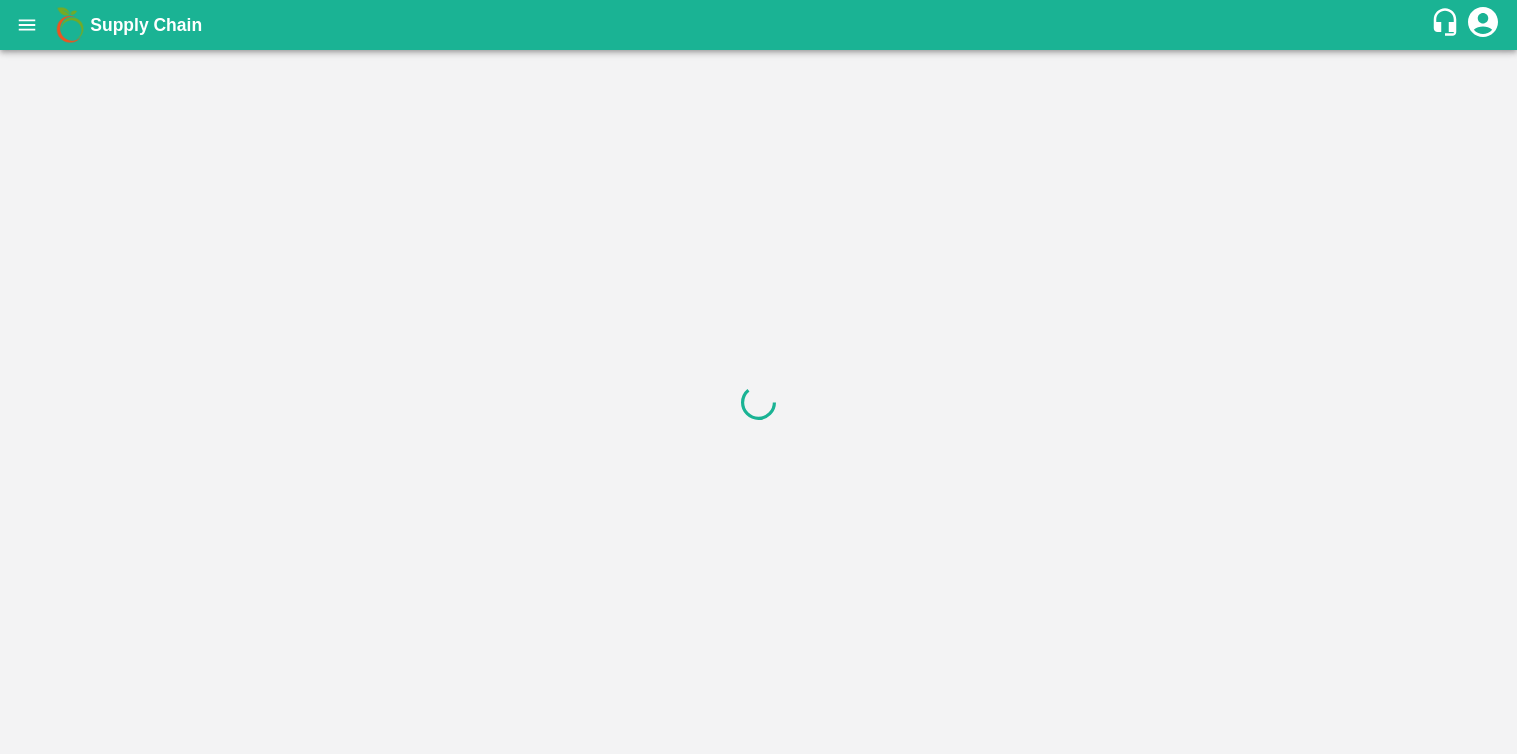 scroll, scrollTop: 0, scrollLeft: 0, axis: both 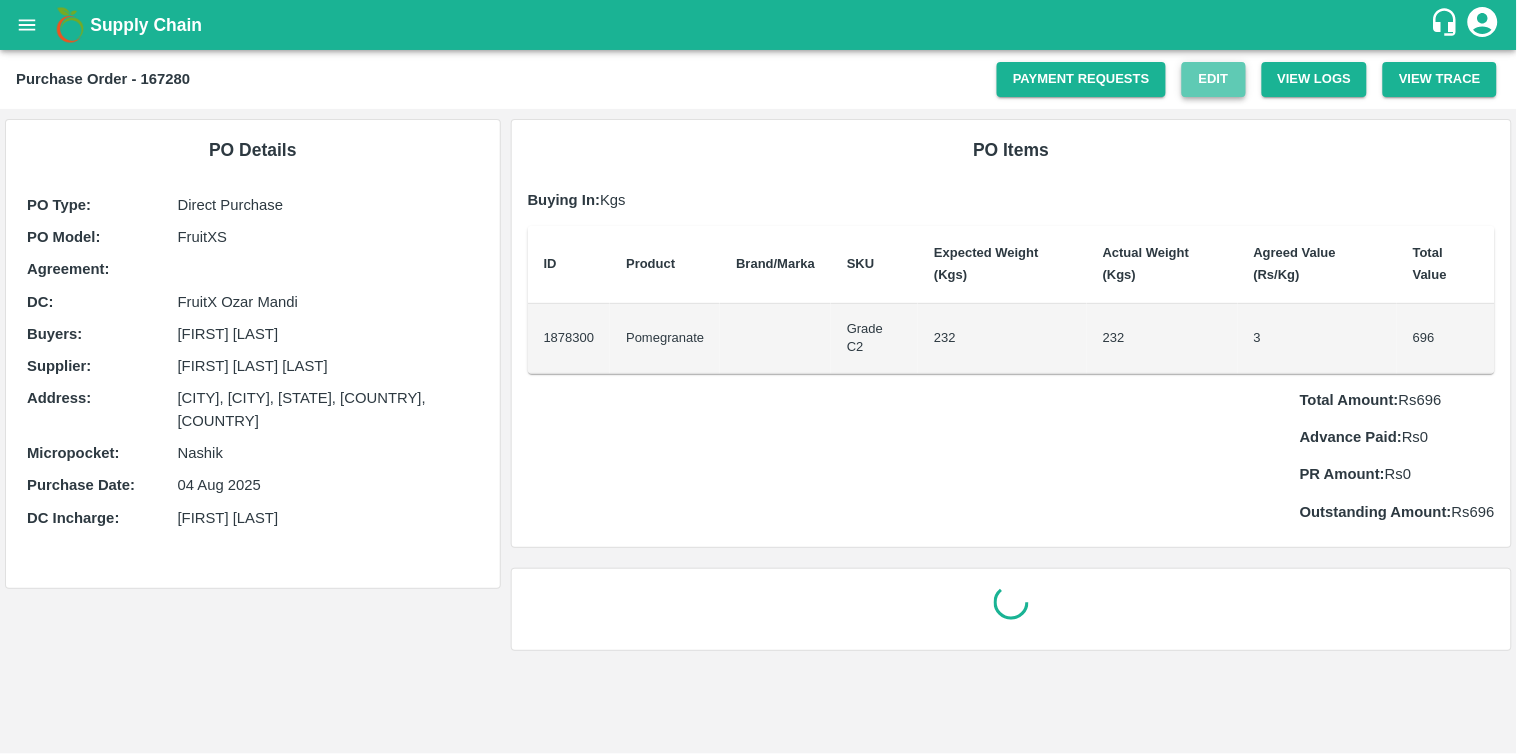 click on "Edit" at bounding box center [1214, 79] 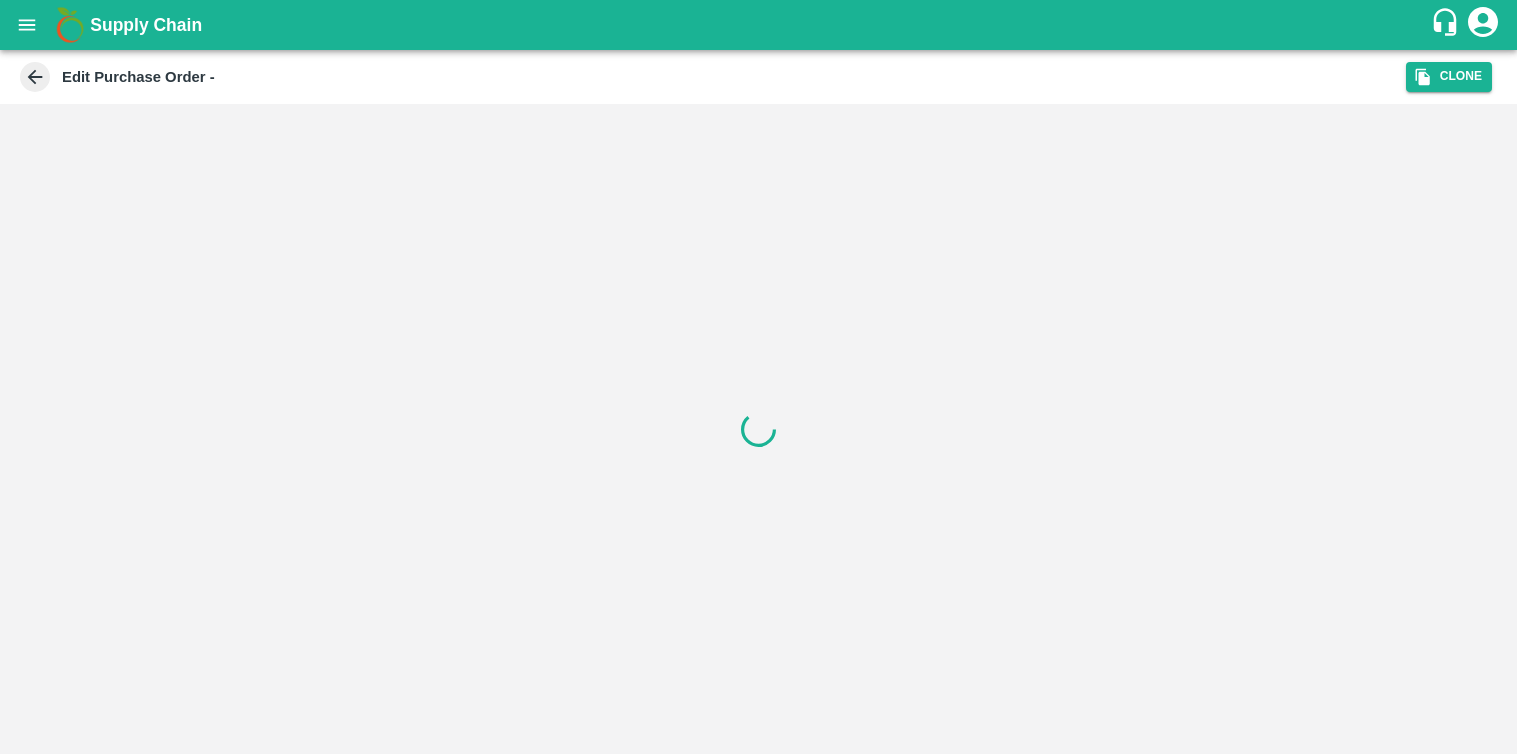 scroll, scrollTop: 0, scrollLeft: 0, axis: both 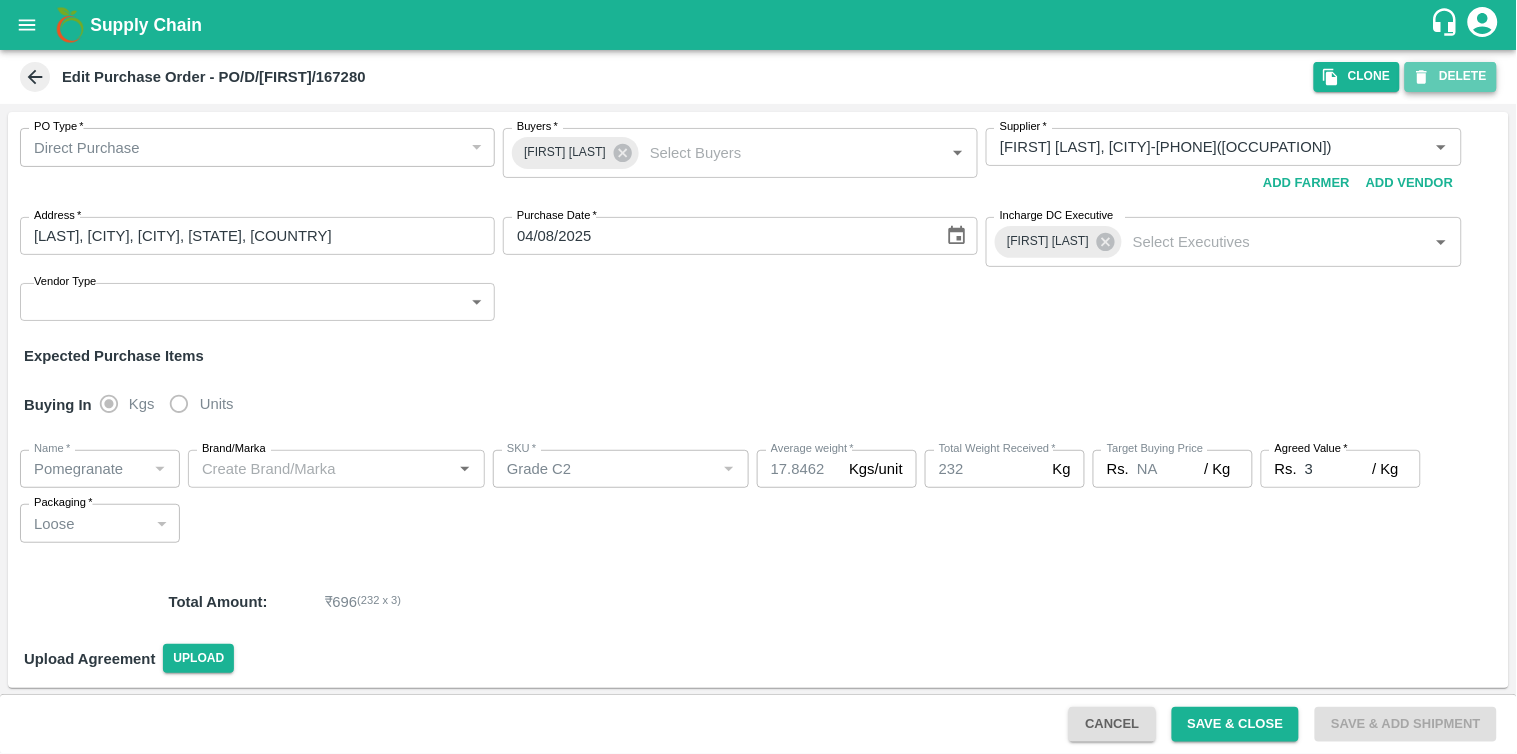 click on "DELETE" at bounding box center (1451, 76) 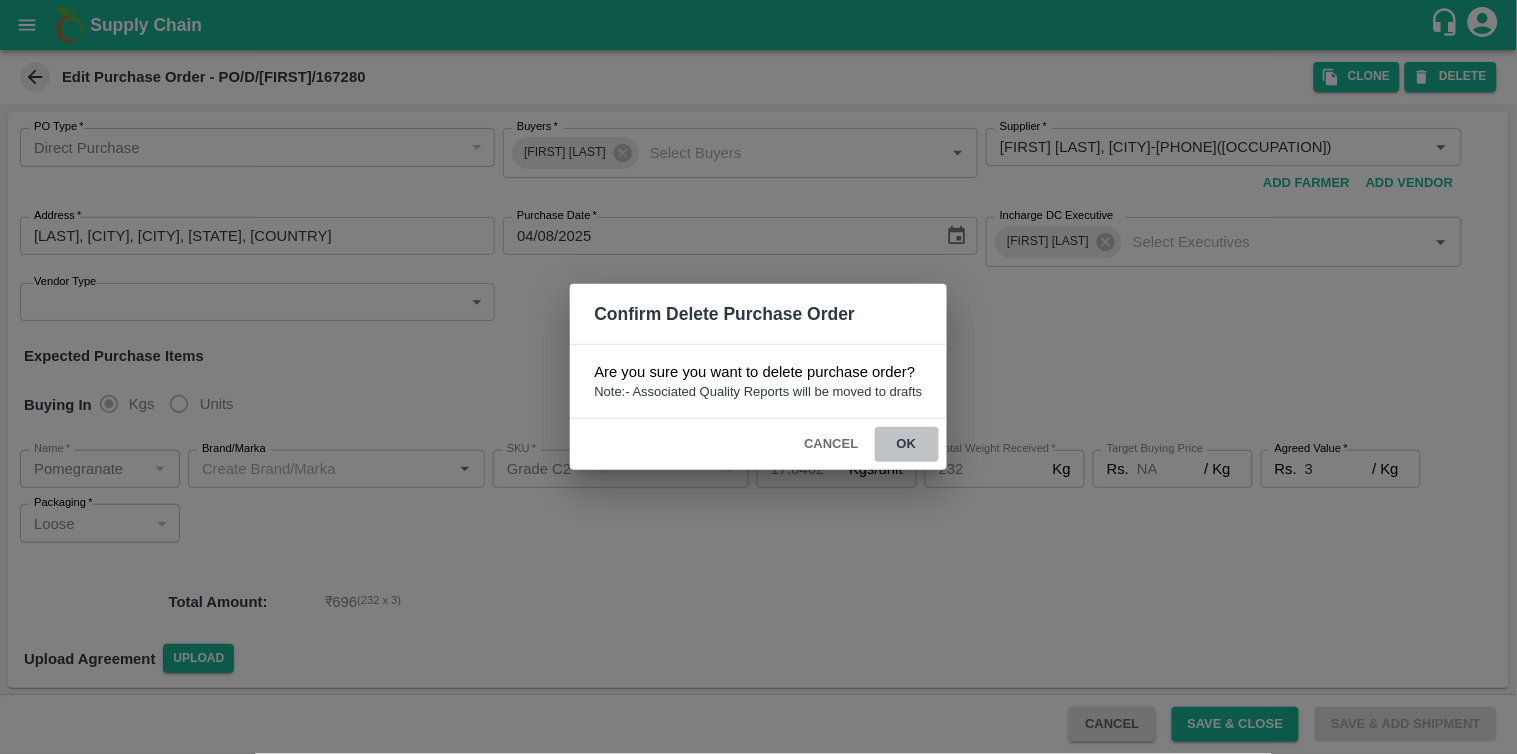 click on "ok" at bounding box center (907, 444) 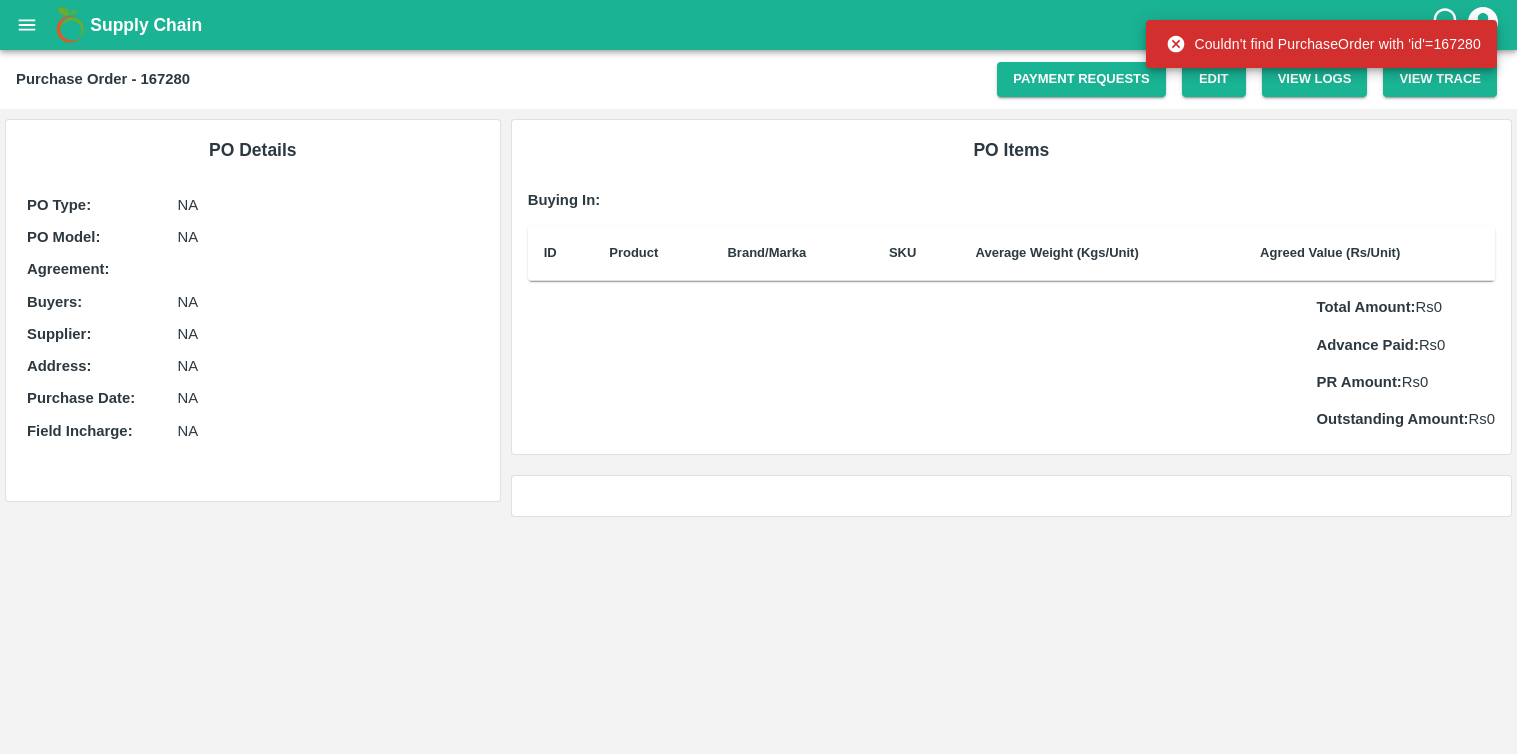 scroll, scrollTop: 0, scrollLeft: 0, axis: both 